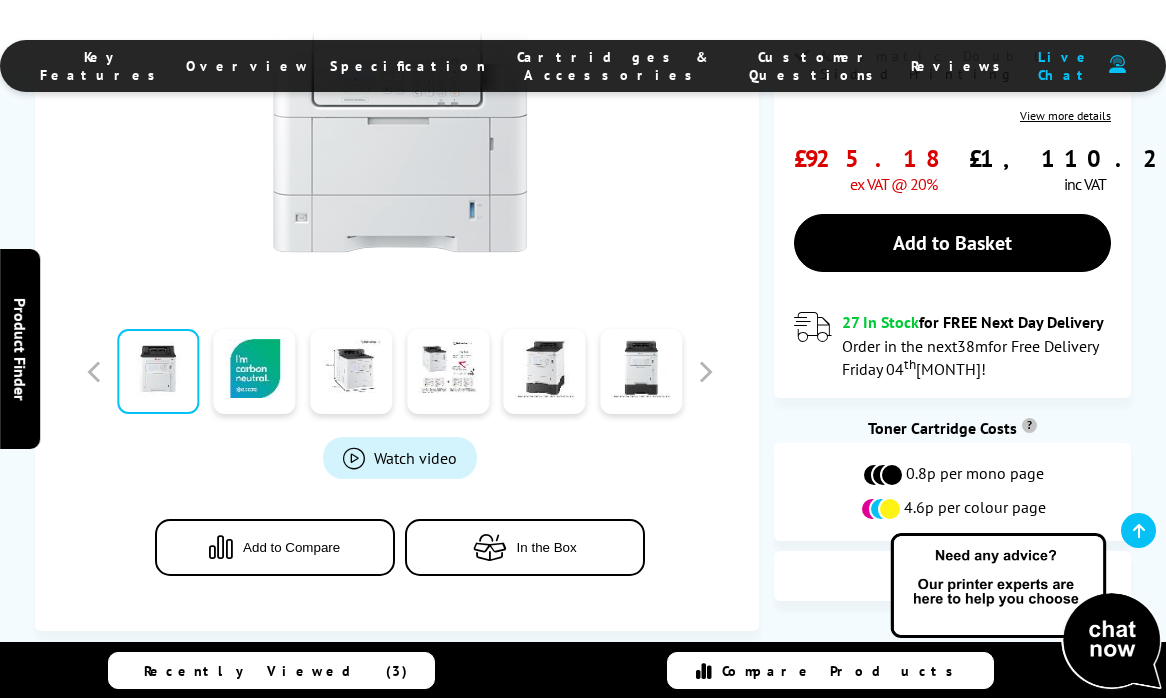 scroll, scrollTop: 0, scrollLeft: 0, axis: both 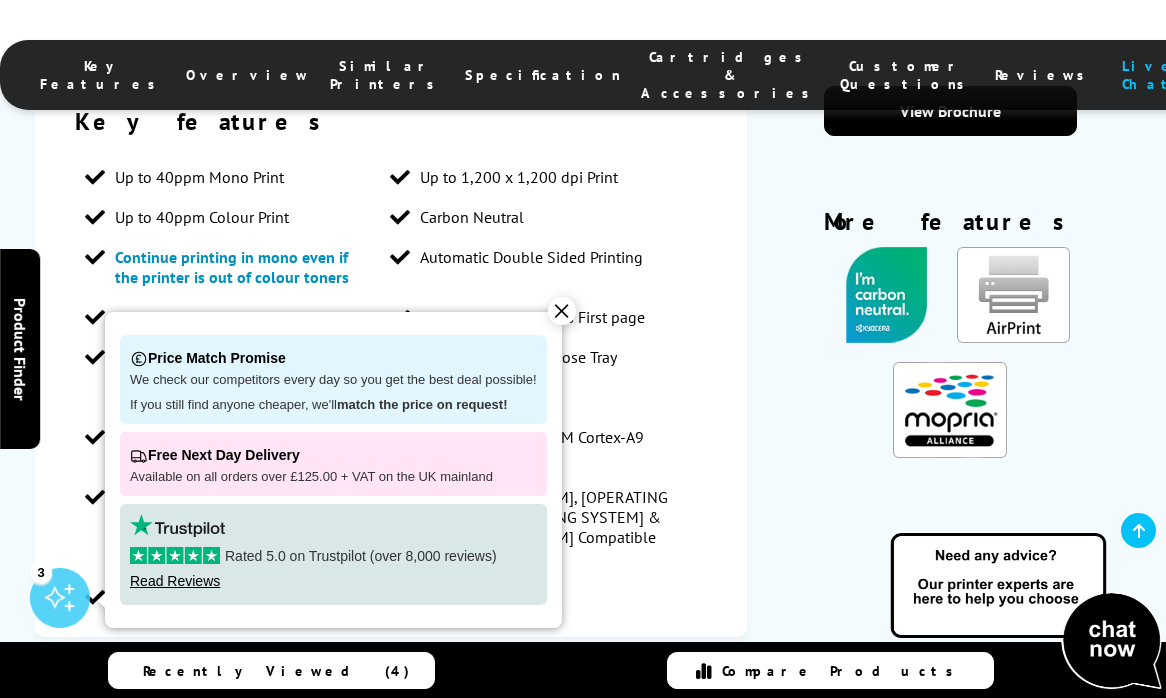 click on "✕" at bounding box center (562, 311) 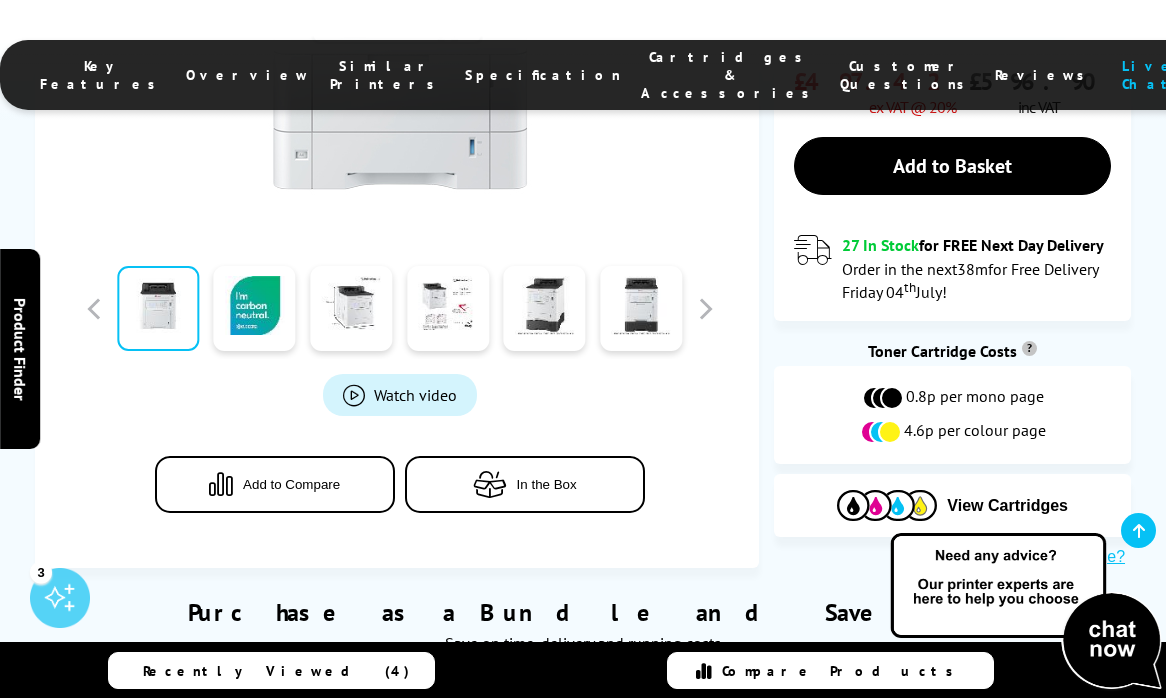 scroll, scrollTop: 0, scrollLeft: 0, axis: both 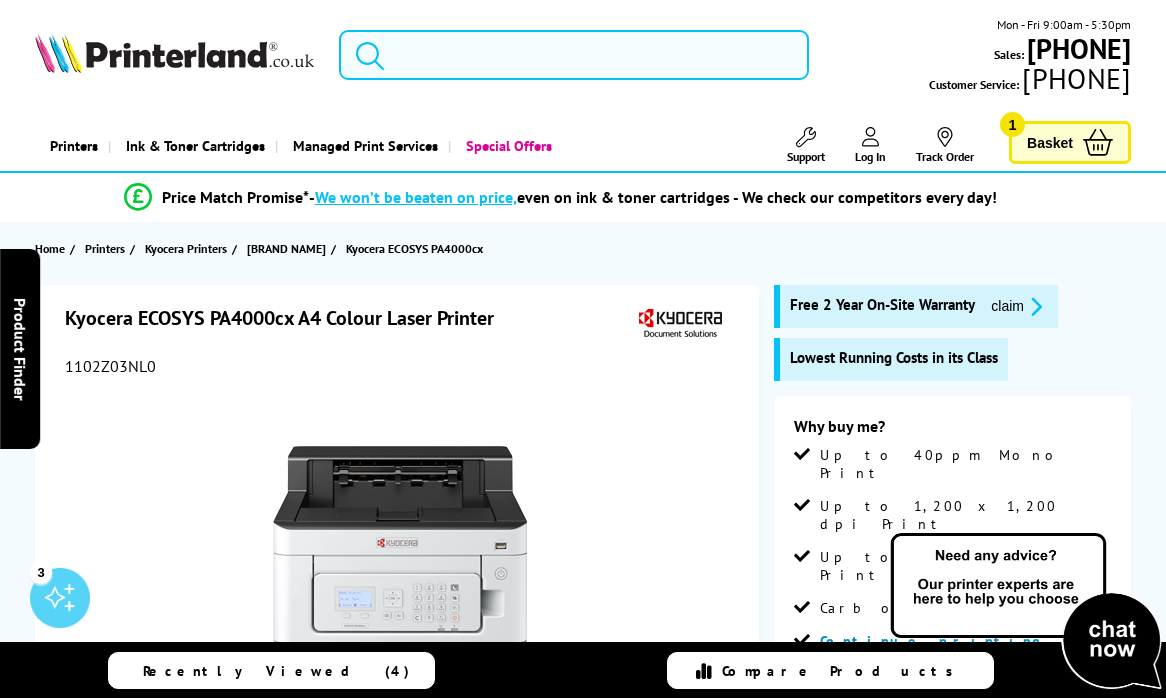 click at bounding box center (573, 55) 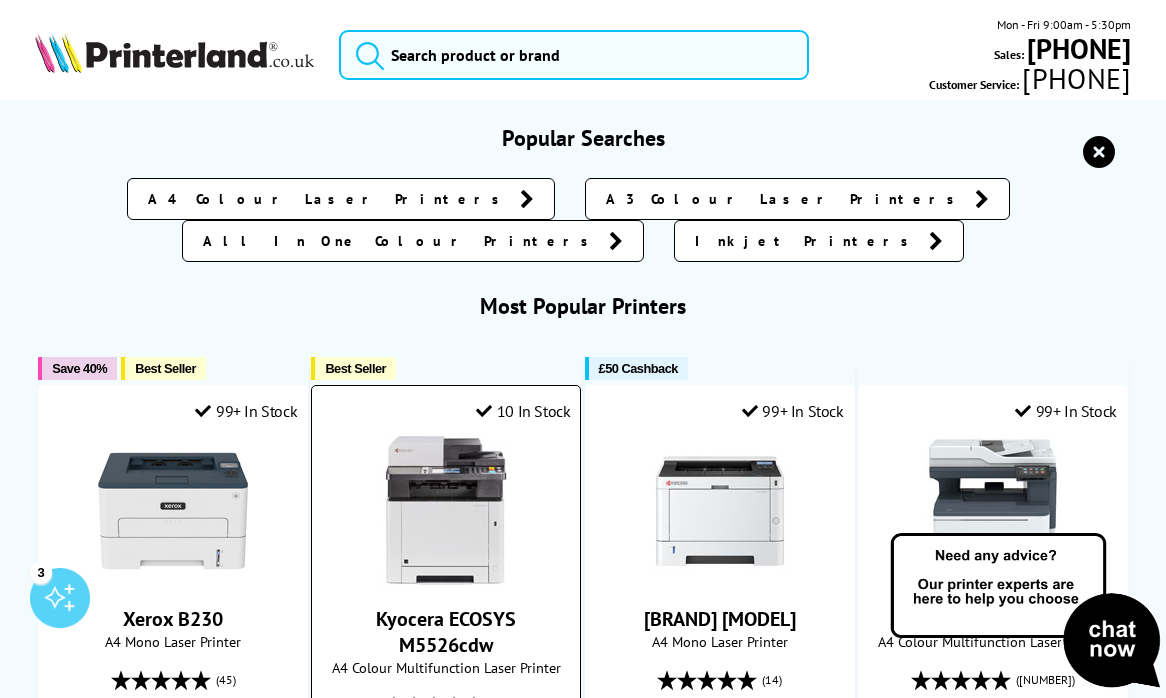 click at bounding box center [446, 511] 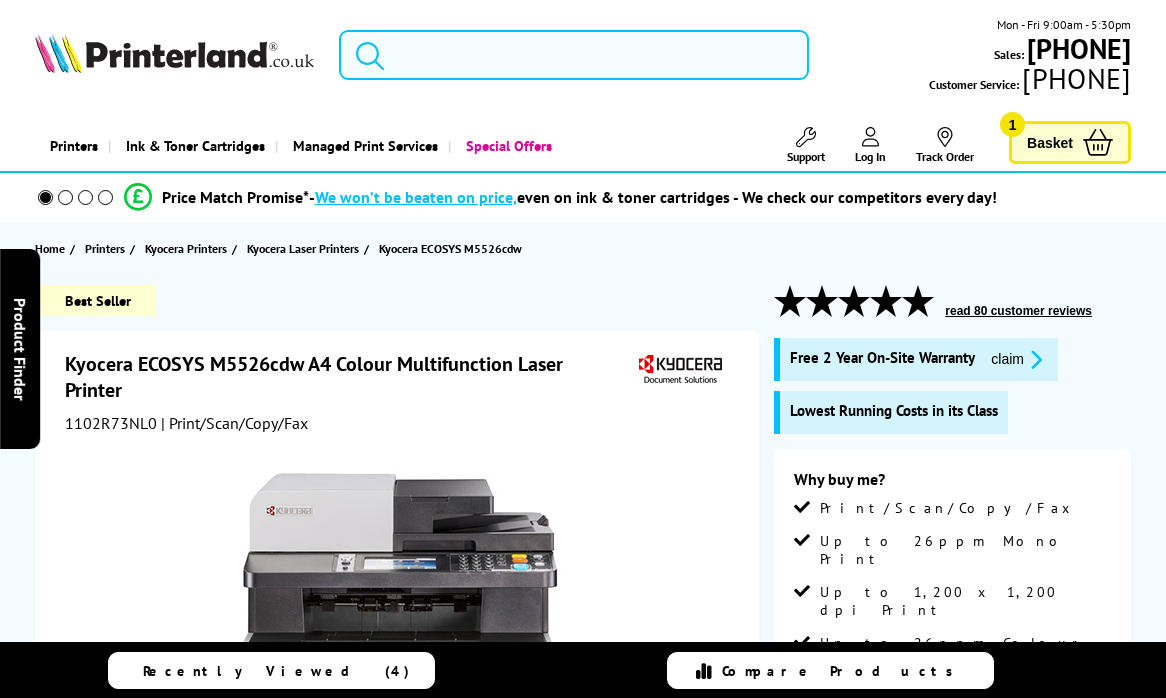 scroll, scrollTop: 91, scrollLeft: 0, axis: vertical 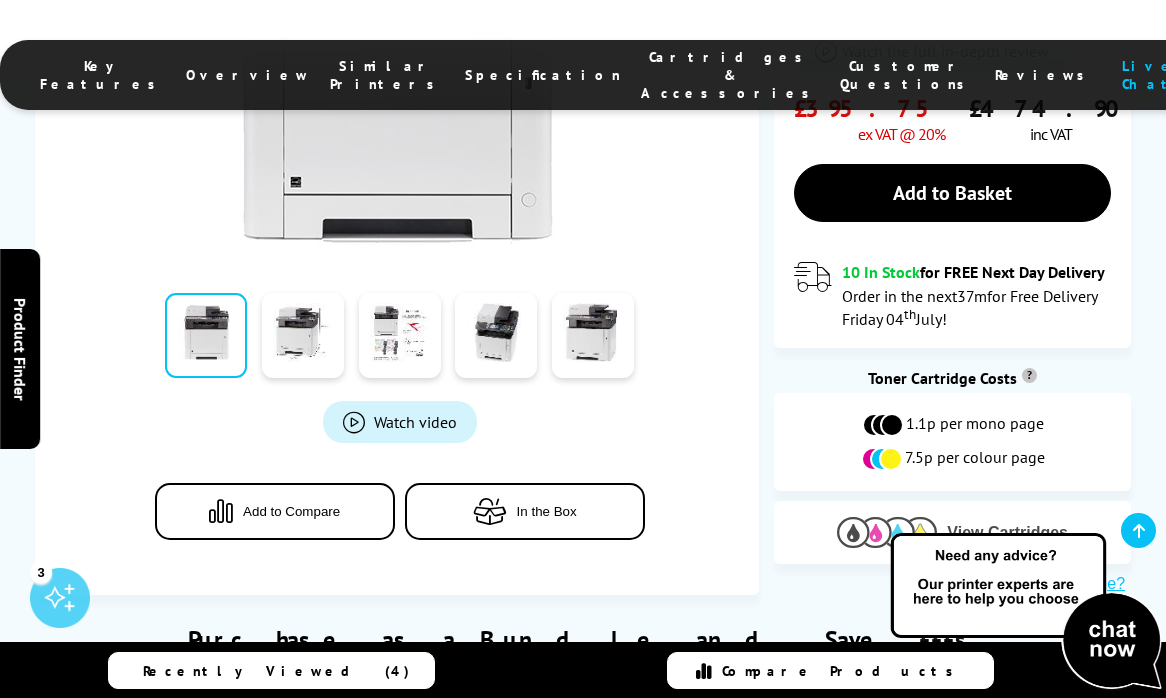 click at bounding box center [887, 532] 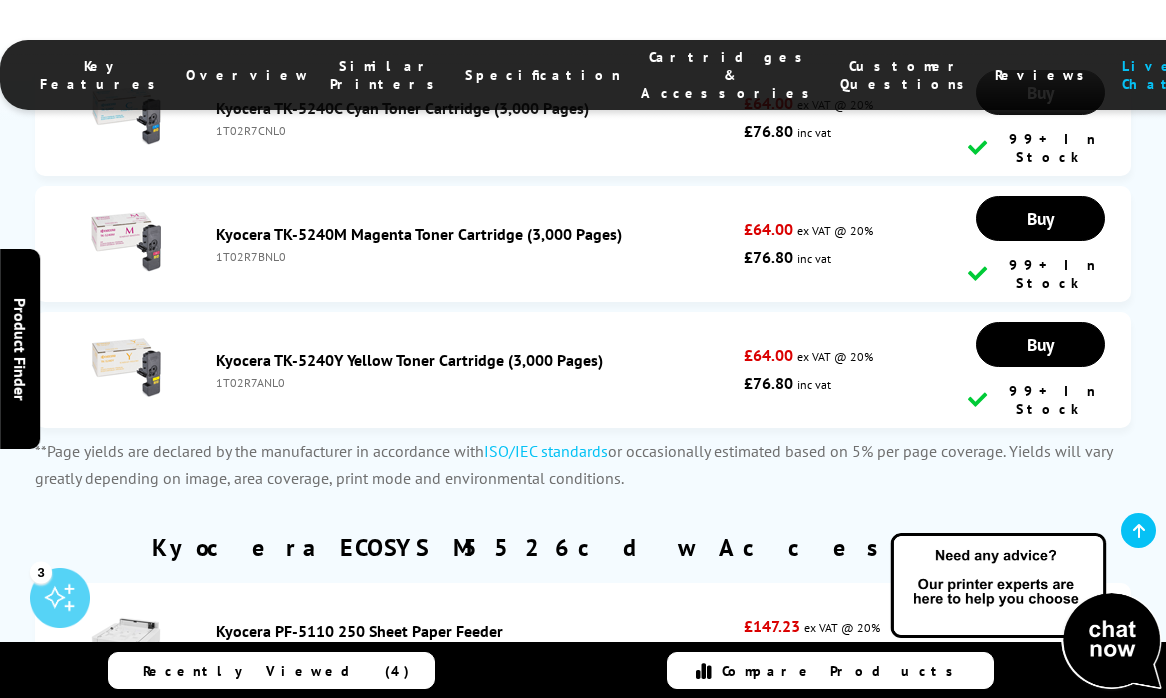 scroll, scrollTop: 7361, scrollLeft: 0, axis: vertical 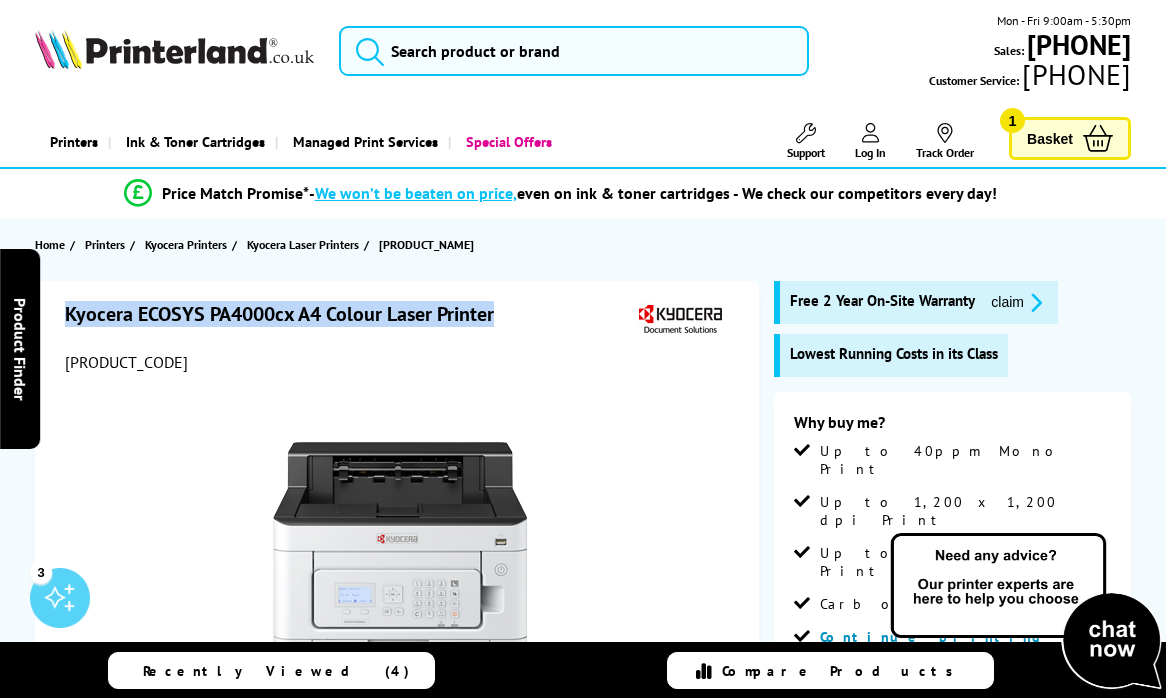 drag, startPoint x: 68, startPoint y: 317, endPoint x: 504, endPoint y: 308, distance: 436.09286 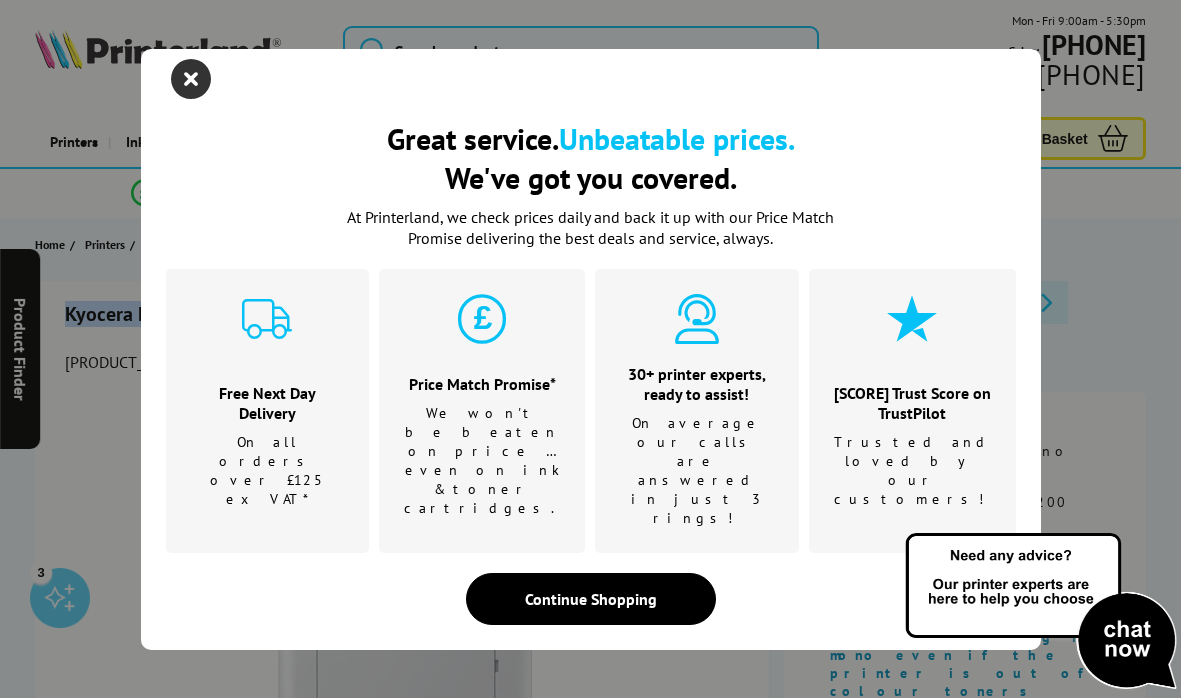 click at bounding box center (191, 79) 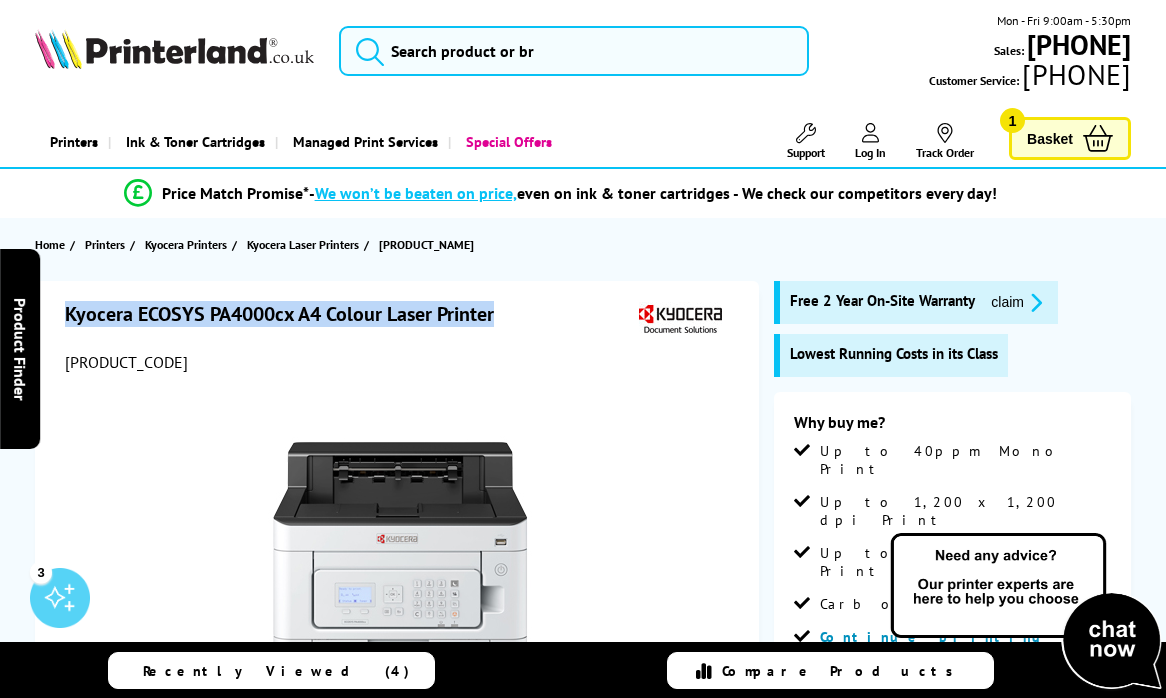 copy on "Kyocera ECOSYS PA4000cx A4 Colour Laser Printer" 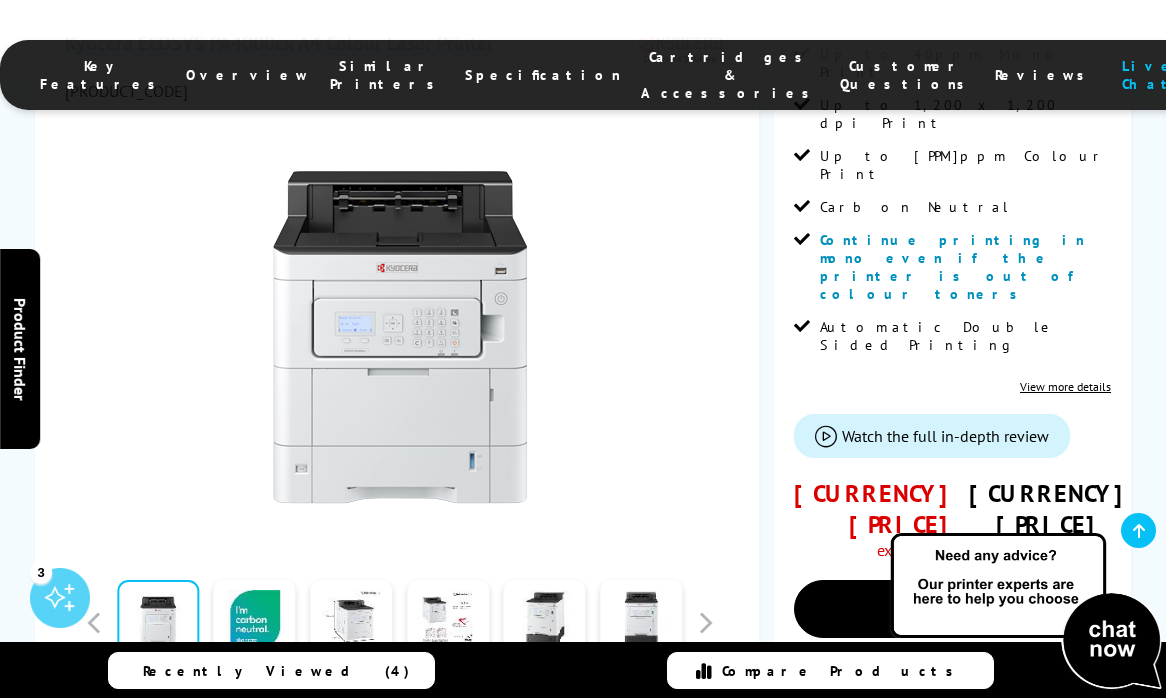scroll, scrollTop: 636, scrollLeft: 0, axis: vertical 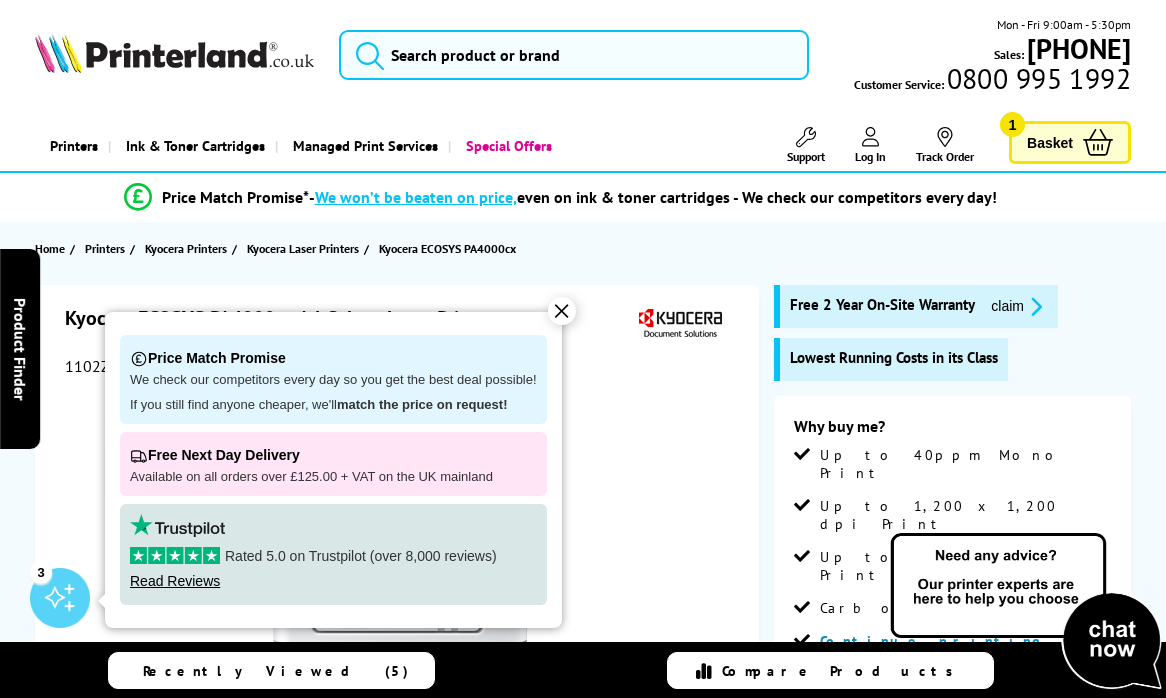 click at bounding box center [1098, 142] 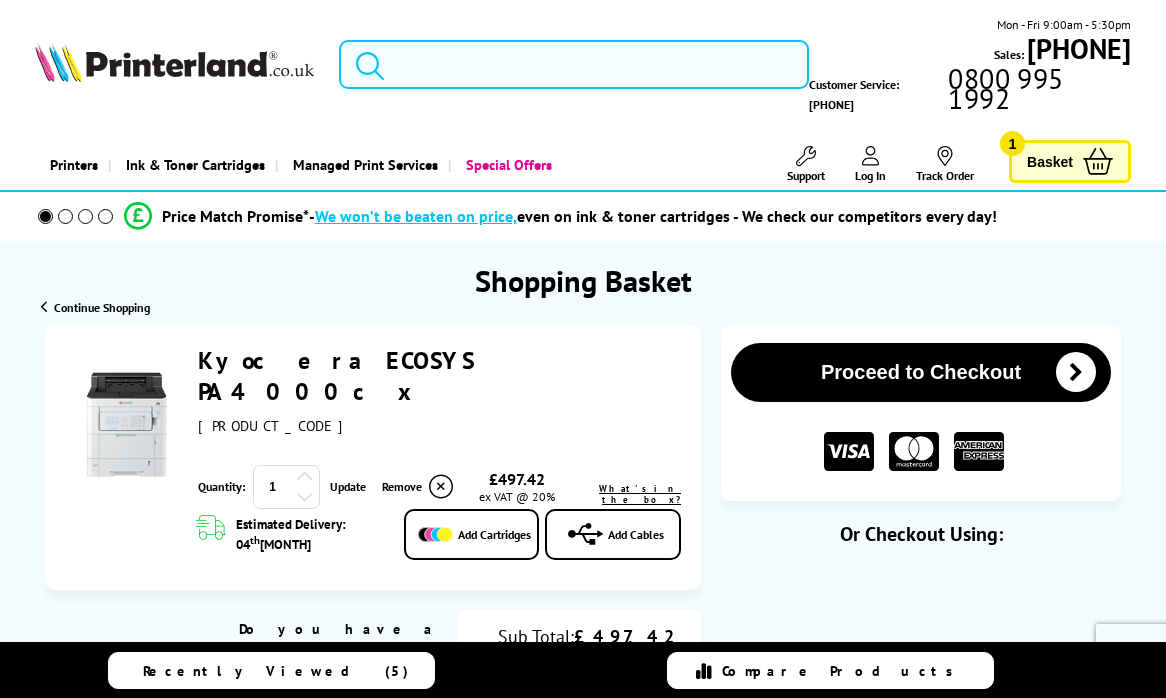 scroll, scrollTop: 0, scrollLeft: 0, axis: both 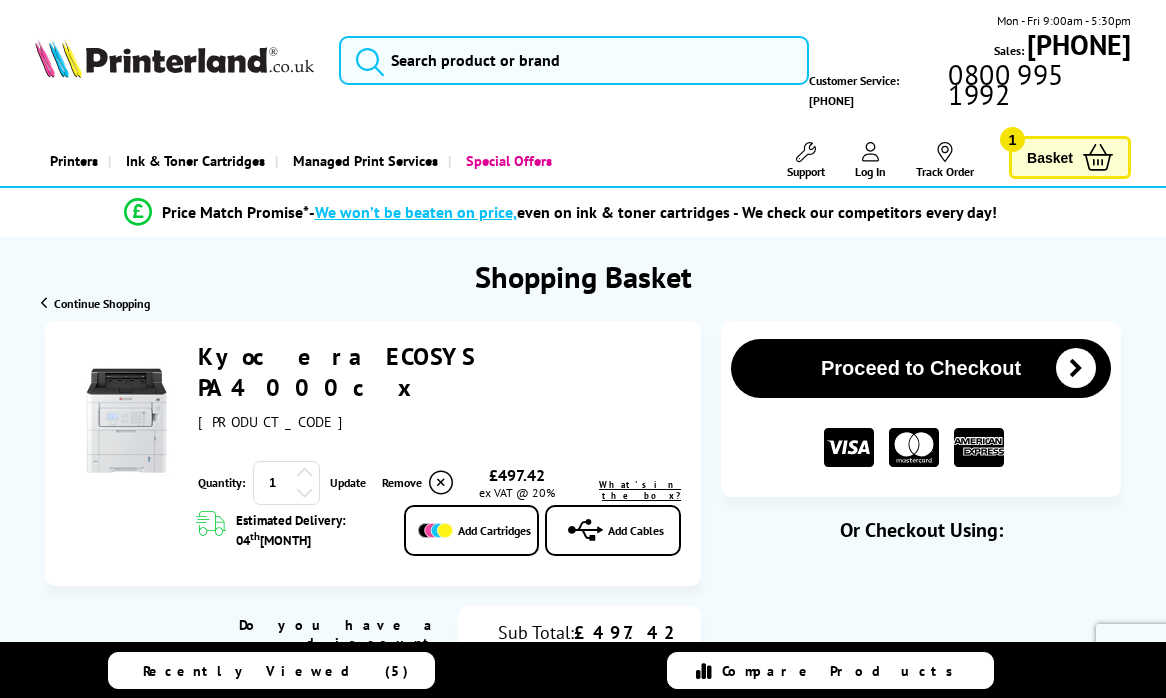 click on "Proceed to Checkout" at bounding box center [921, 349] 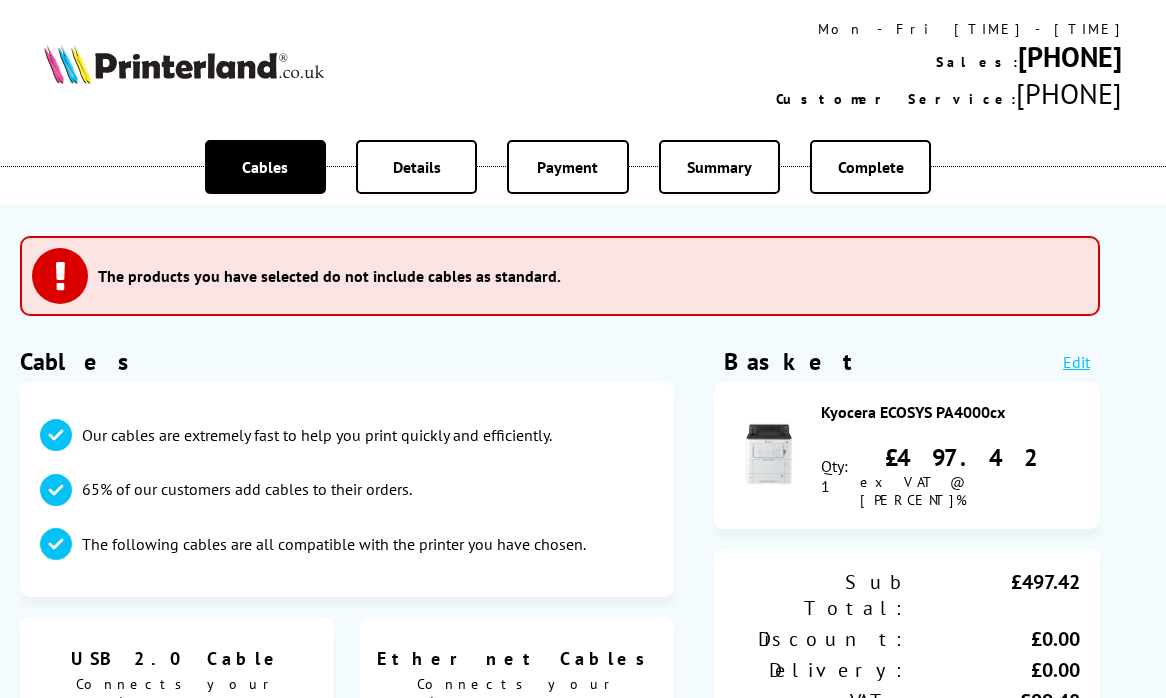 scroll, scrollTop: 0, scrollLeft: 0, axis: both 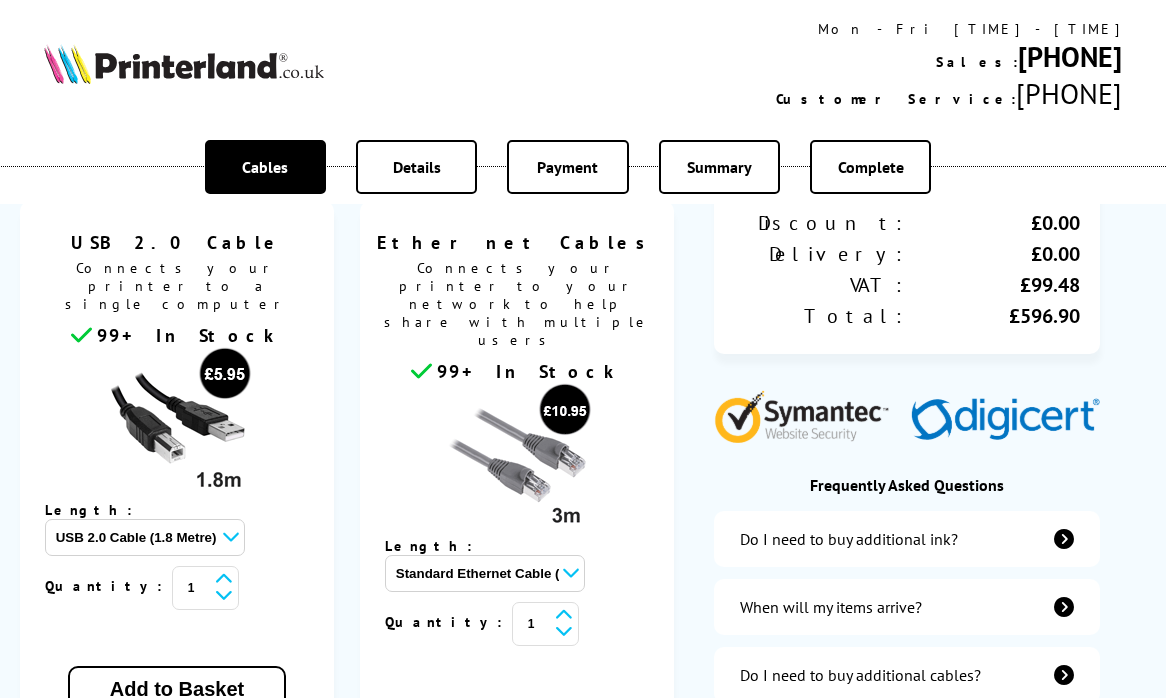 click on "Add to Basket" at bounding box center (517, 725) 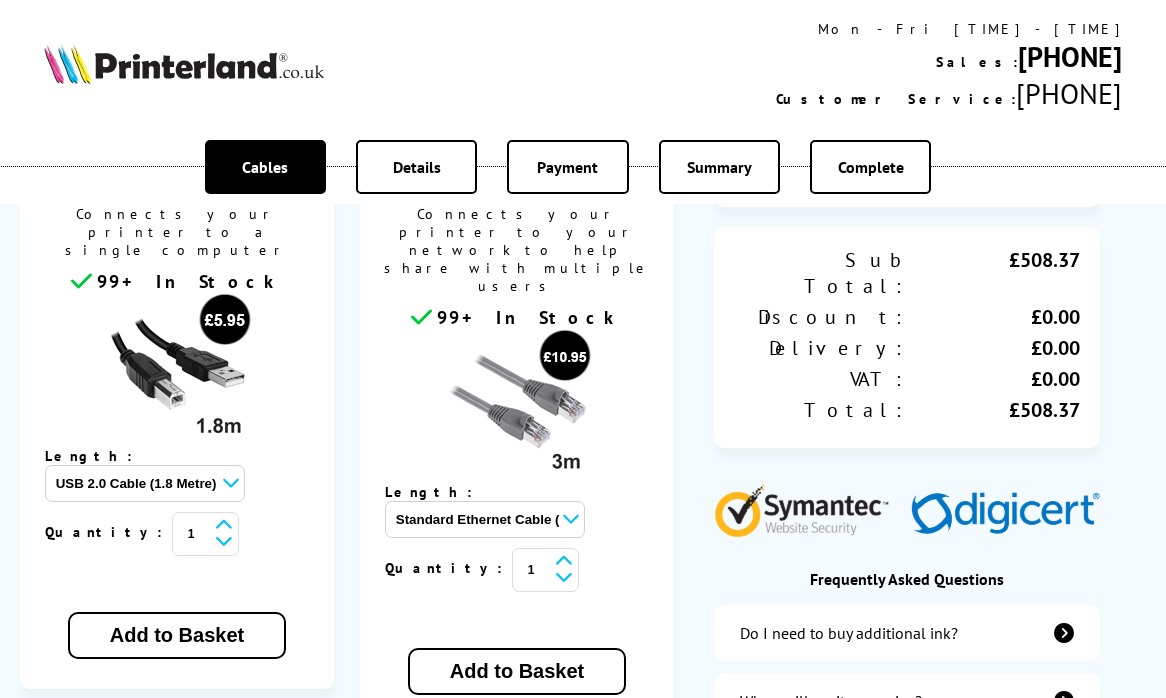 scroll, scrollTop: 575, scrollLeft: 0, axis: vertical 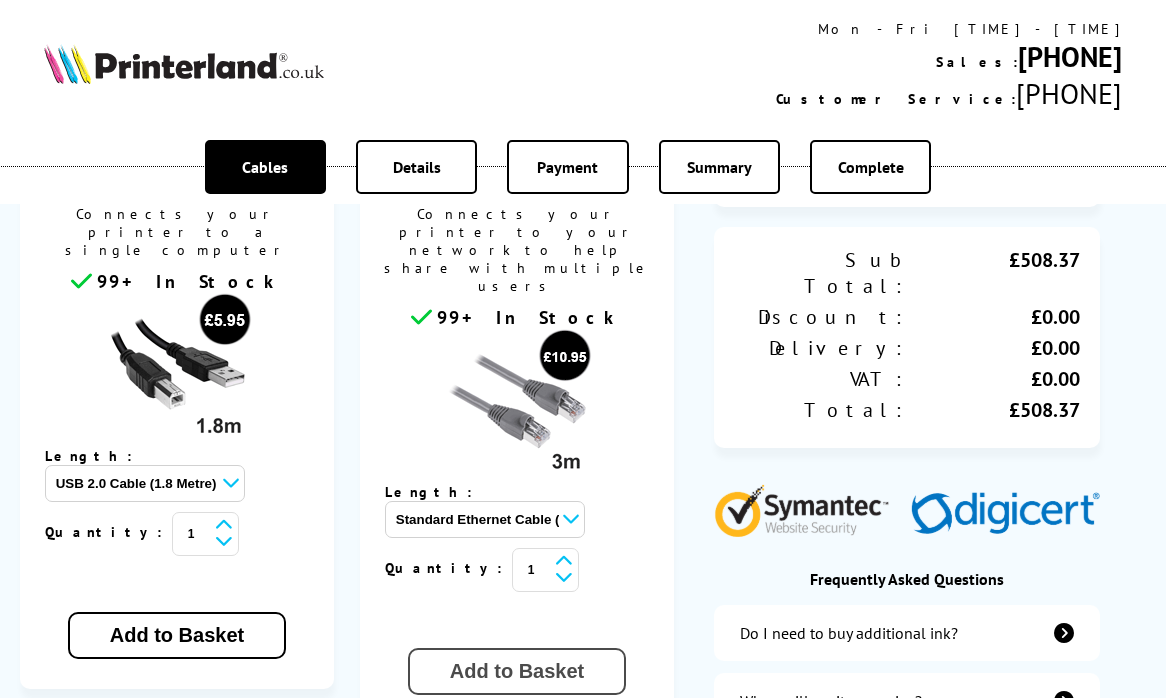 click on "Add to Basket" at bounding box center [517, 671] 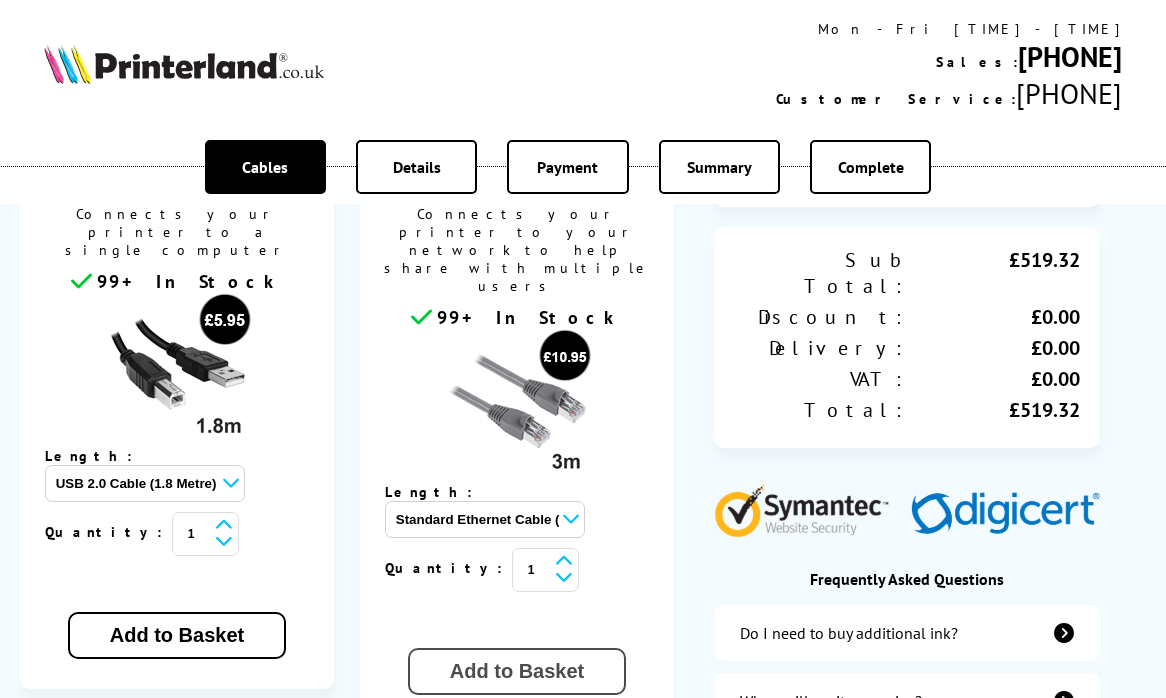 click on "Add to Basket" at bounding box center (517, 671) 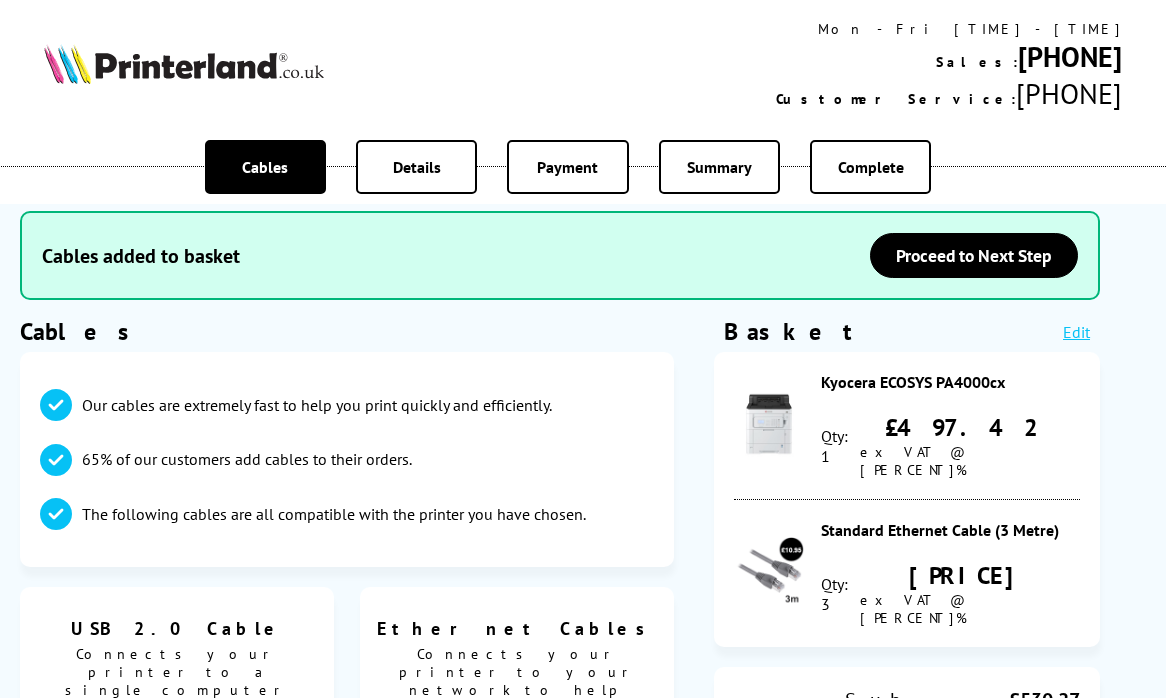 scroll, scrollTop: 163, scrollLeft: 0, axis: vertical 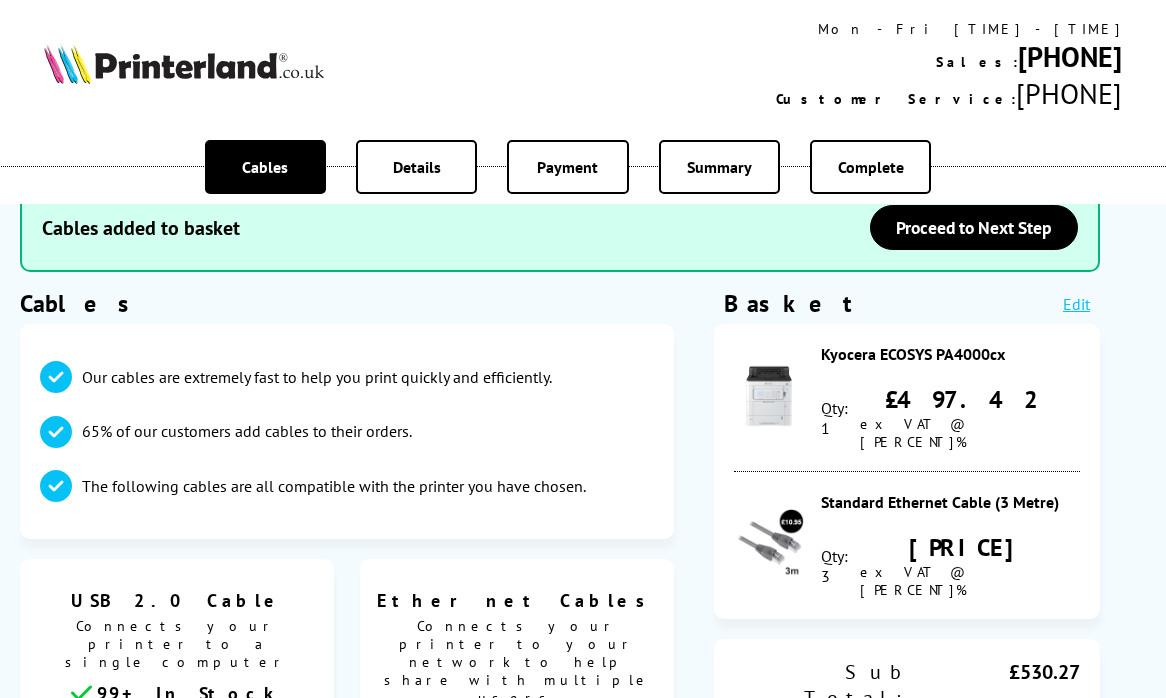 click on "Qty: 3" at bounding box center [841, 539] 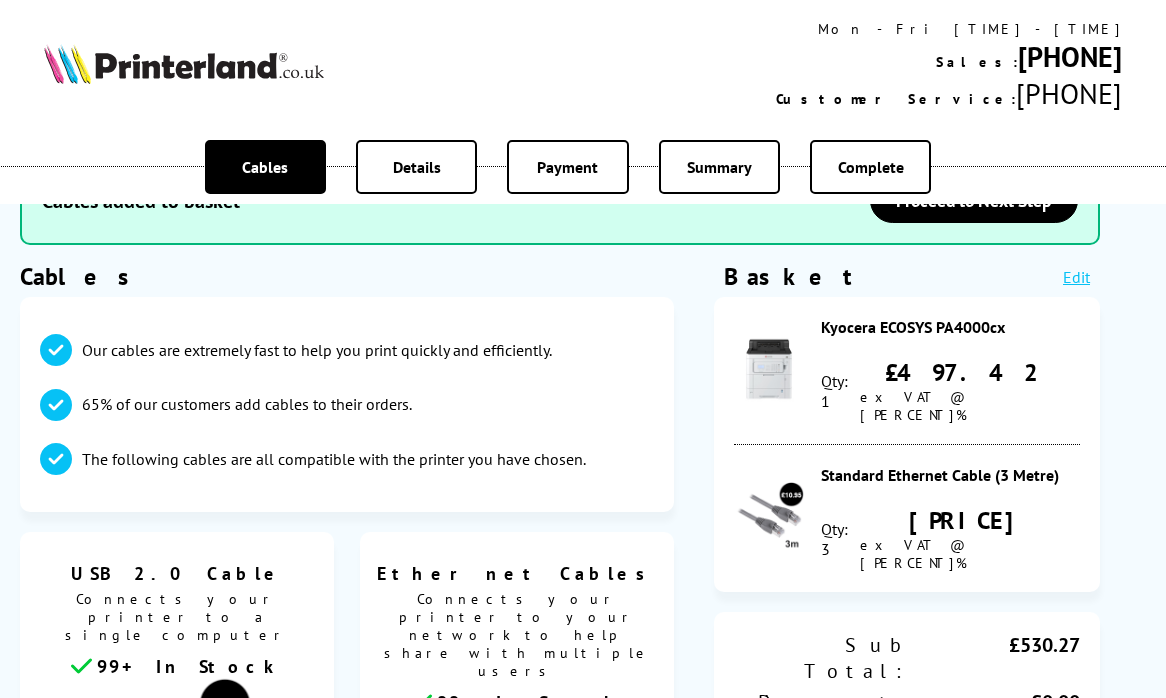 scroll, scrollTop: 217, scrollLeft: 0, axis: vertical 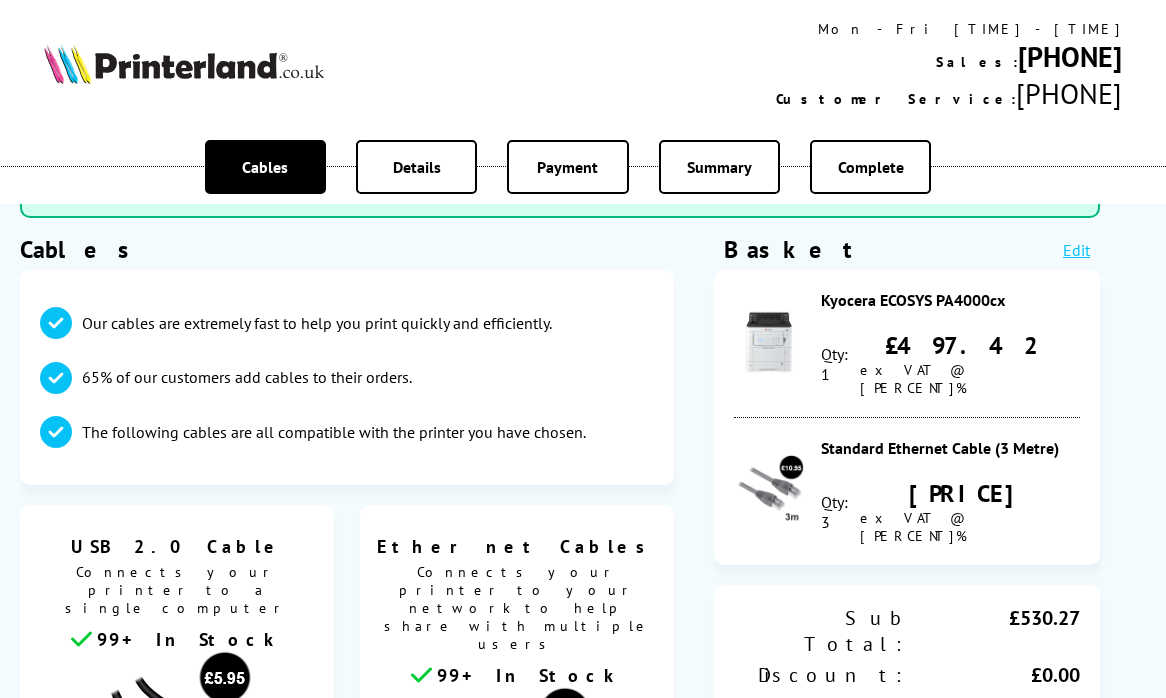 click at bounding box center [769, 463] 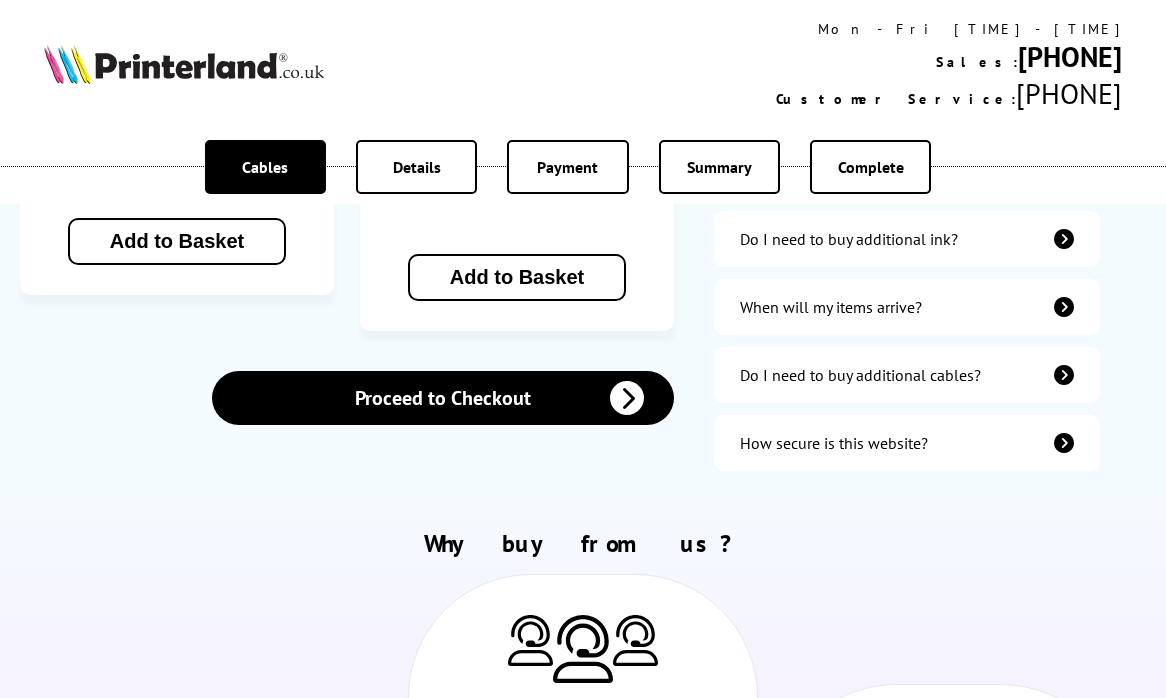 scroll, scrollTop: 1189, scrollLeft: 0, axis: vertical 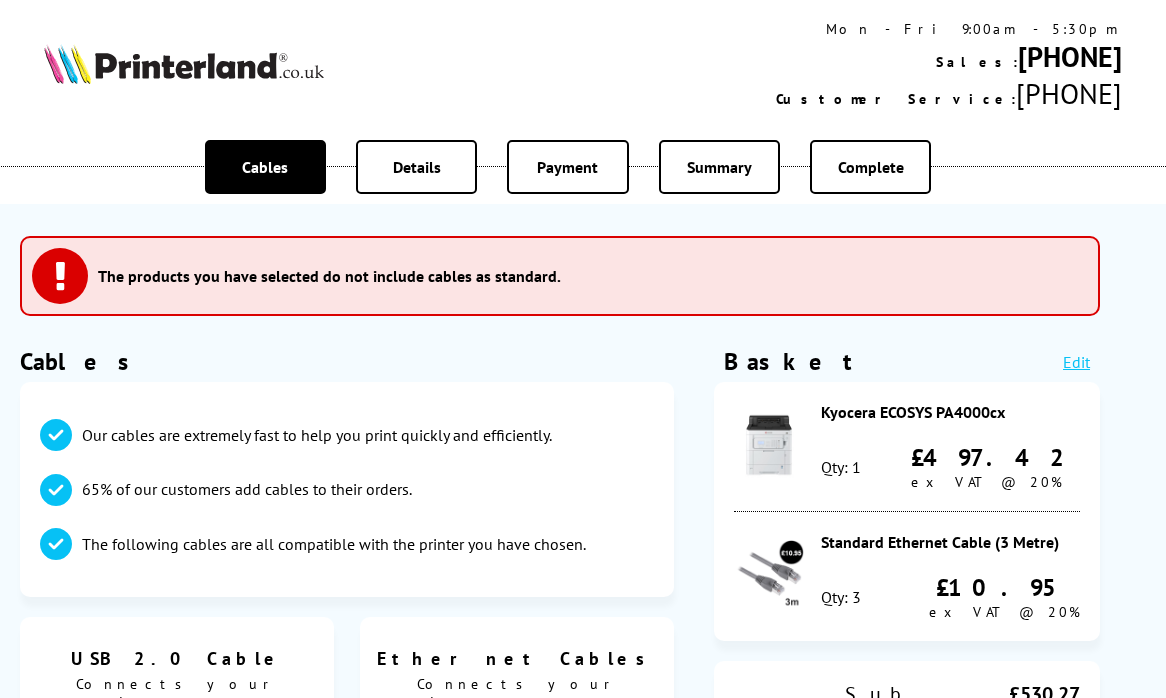 click at bounding box center (184, 64) 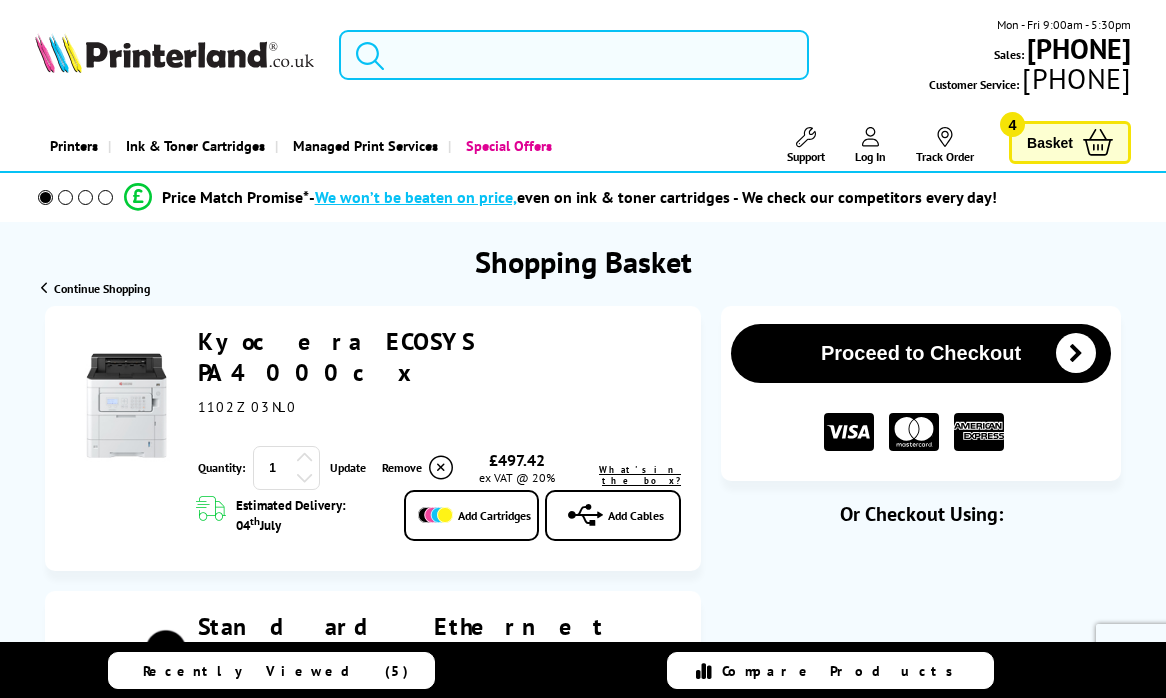 scroll, scrollTop: 4, scrollLeft: 0, axis: vertical 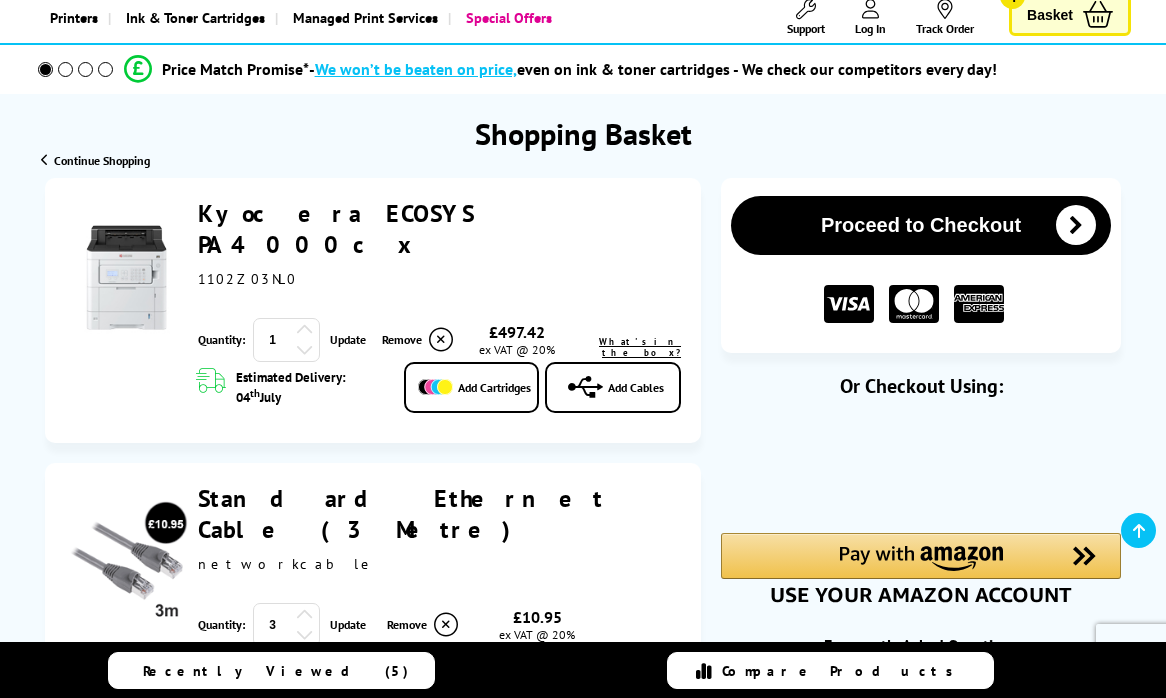 click at bounding box center [305, 349] 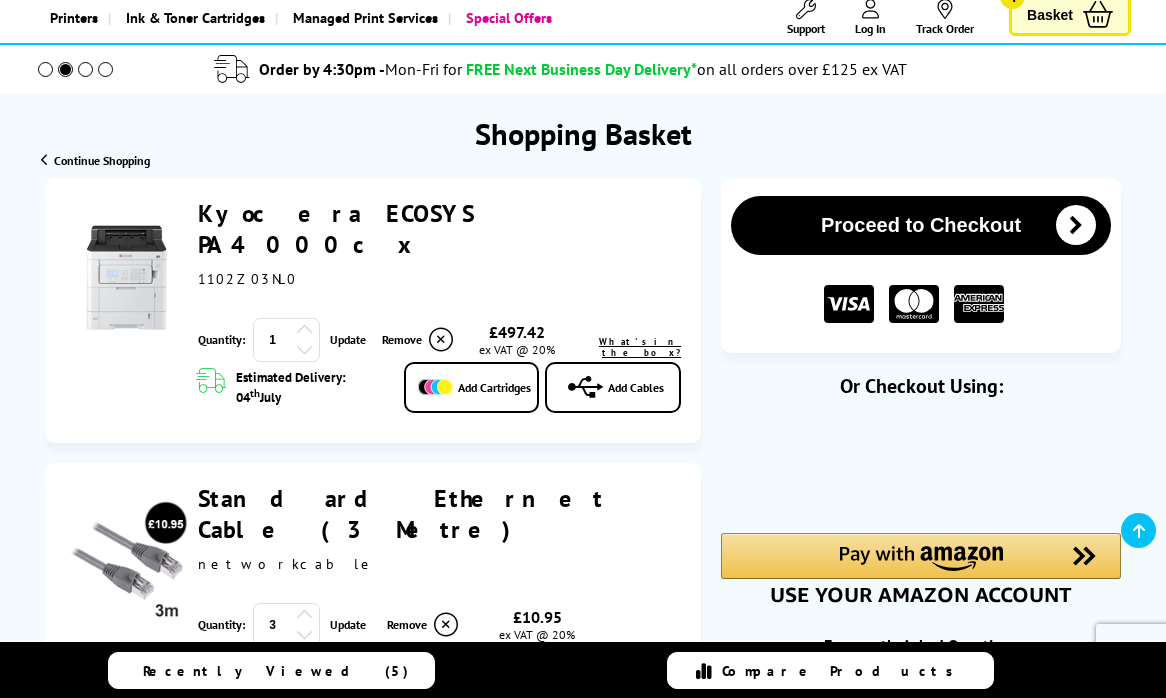 click at bounding box center [305, 349] 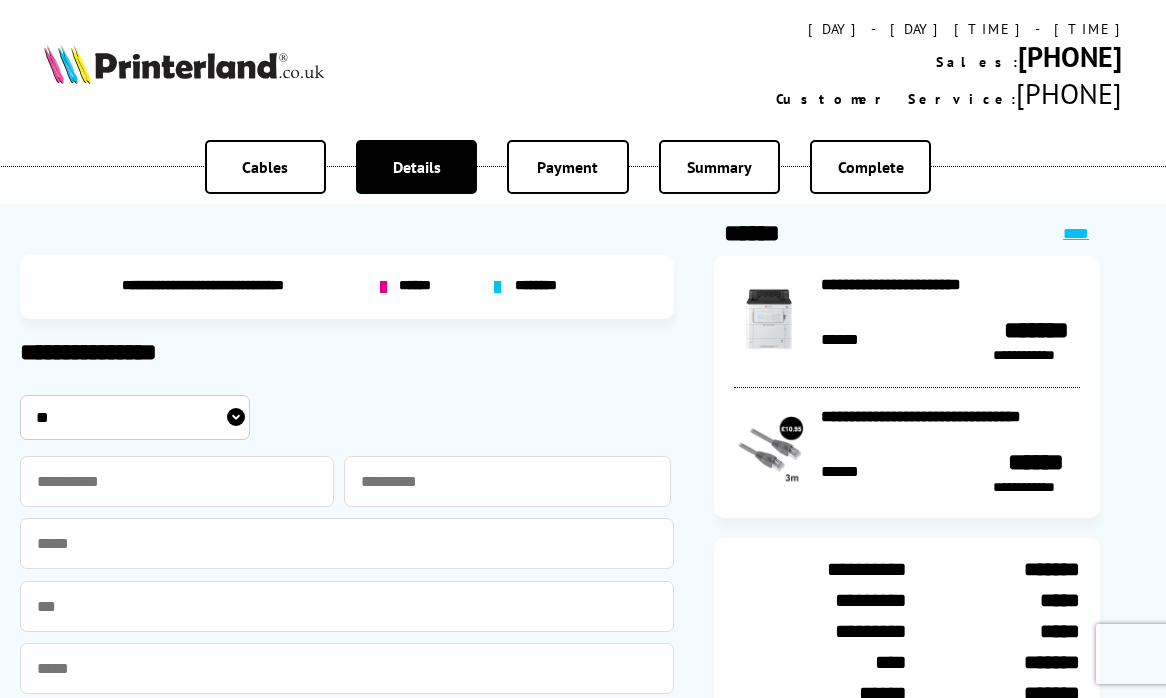 scroll, scrollTop: 0, scrollLeft: 0, axis: both 